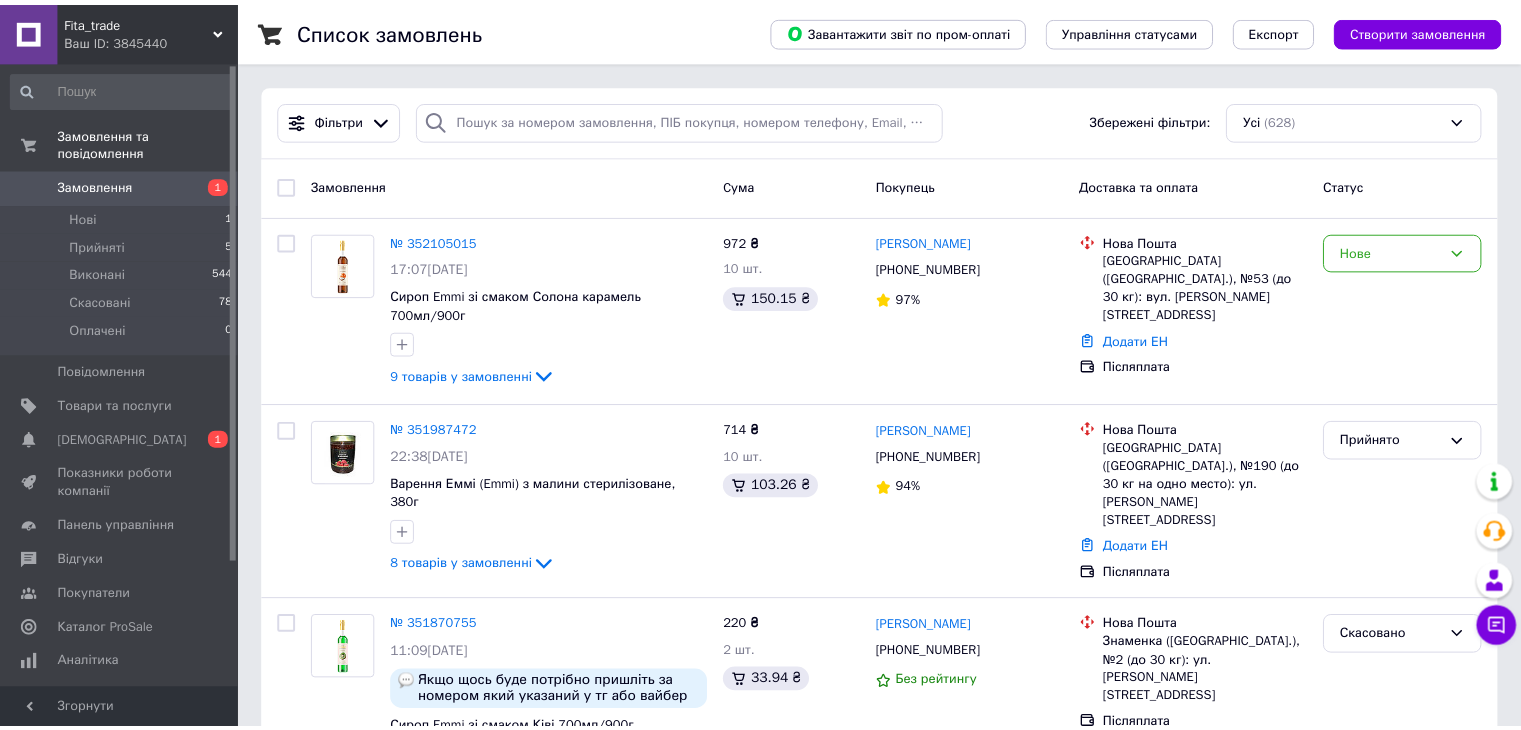 scroll, scrollTop: 0, scrollLeft: 0, axis: both 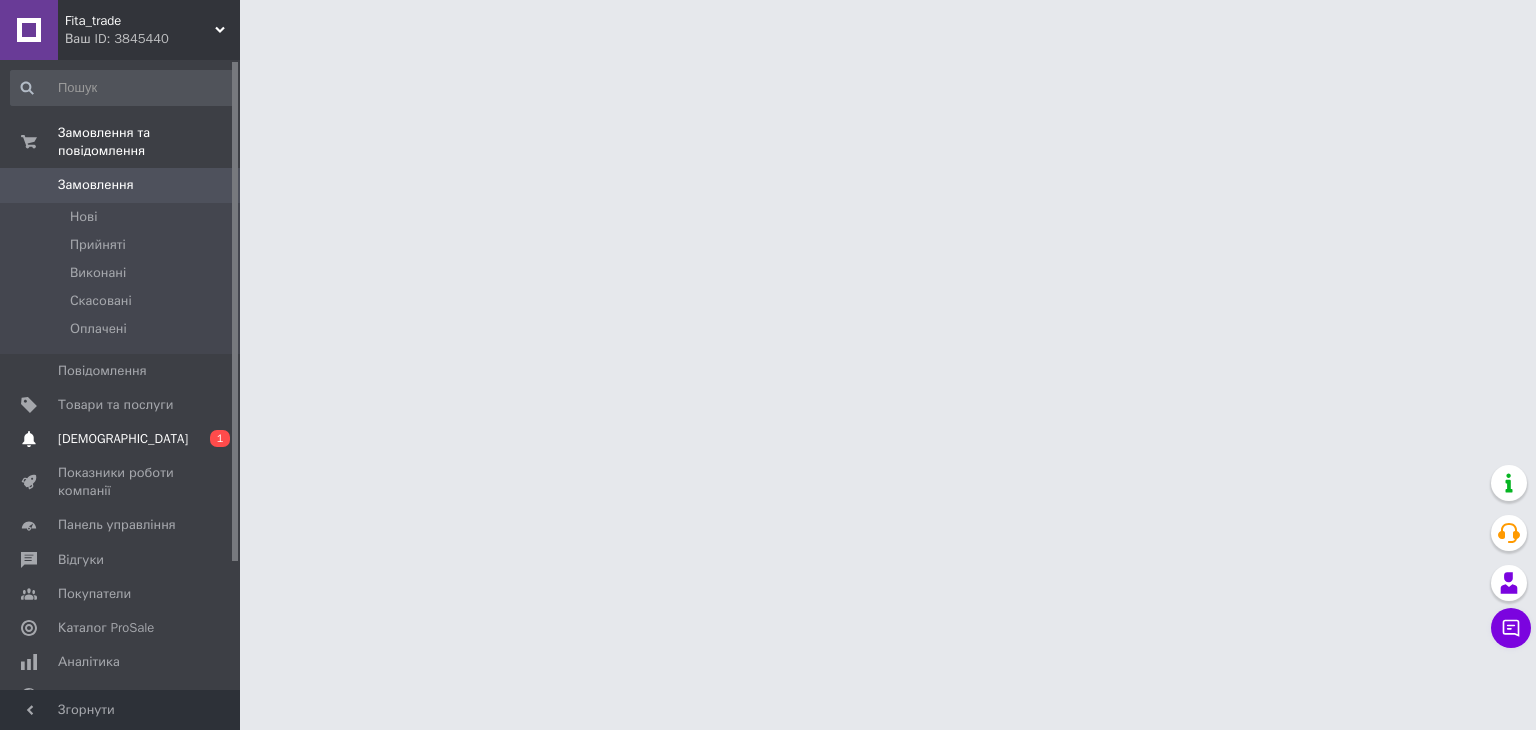 click on "[DEMOGRAPHIC_DATA]" at bounding box center [123, 439] 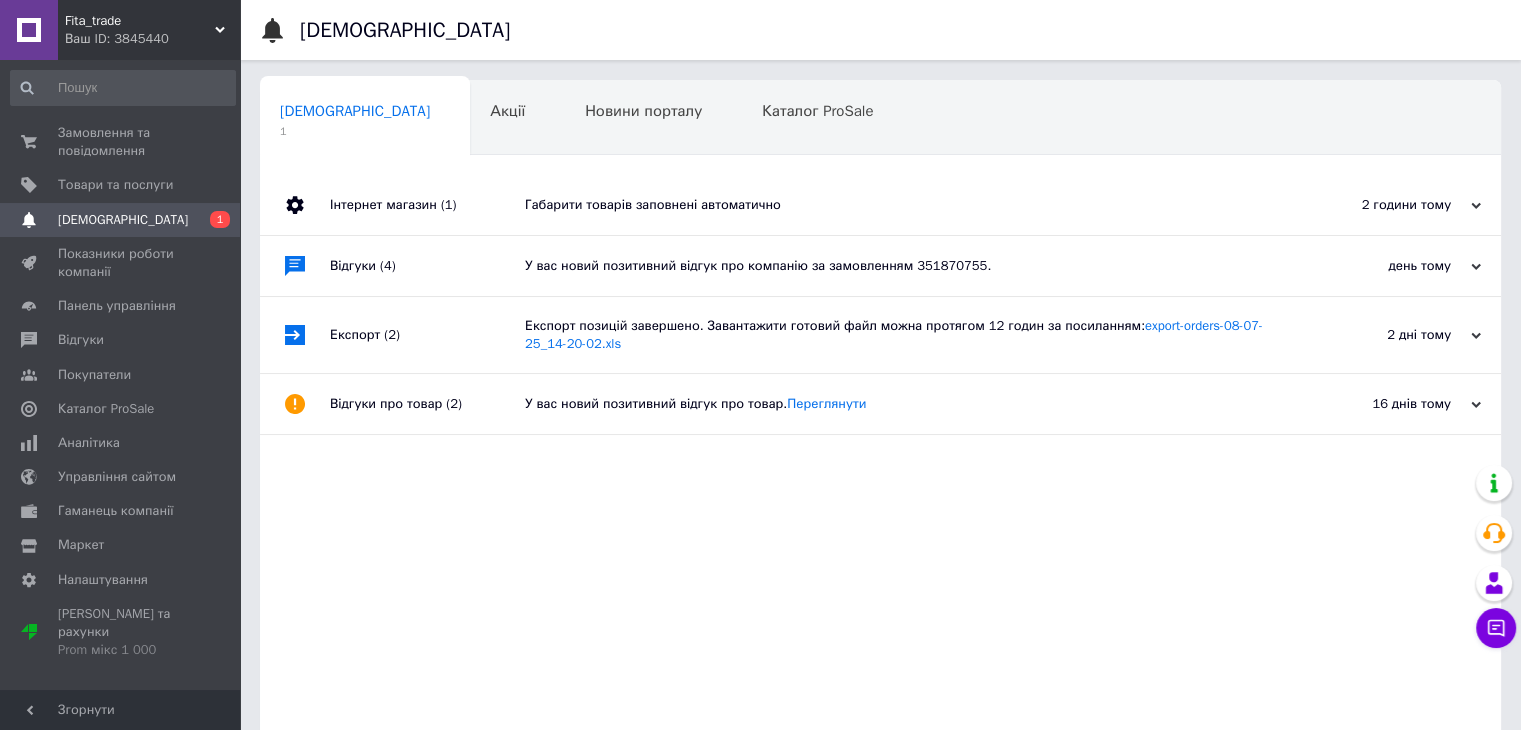 click on "Габарити товарів заповнені автоматично" at bounding box center (903, 205) 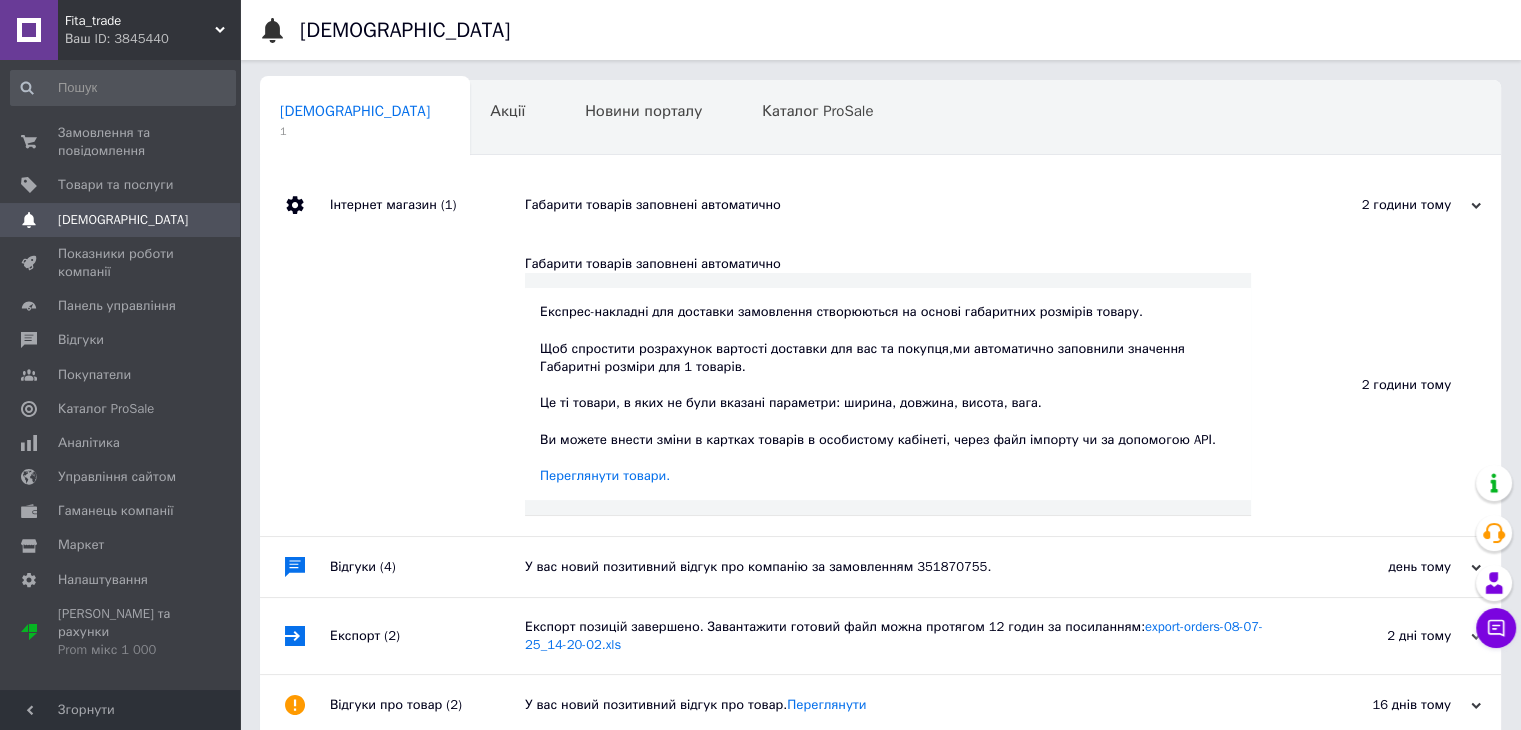 drag, startPoint x: 852, startPoint y: 199, endPoint x: 335, endPoint y: 185, distance: 517.1895 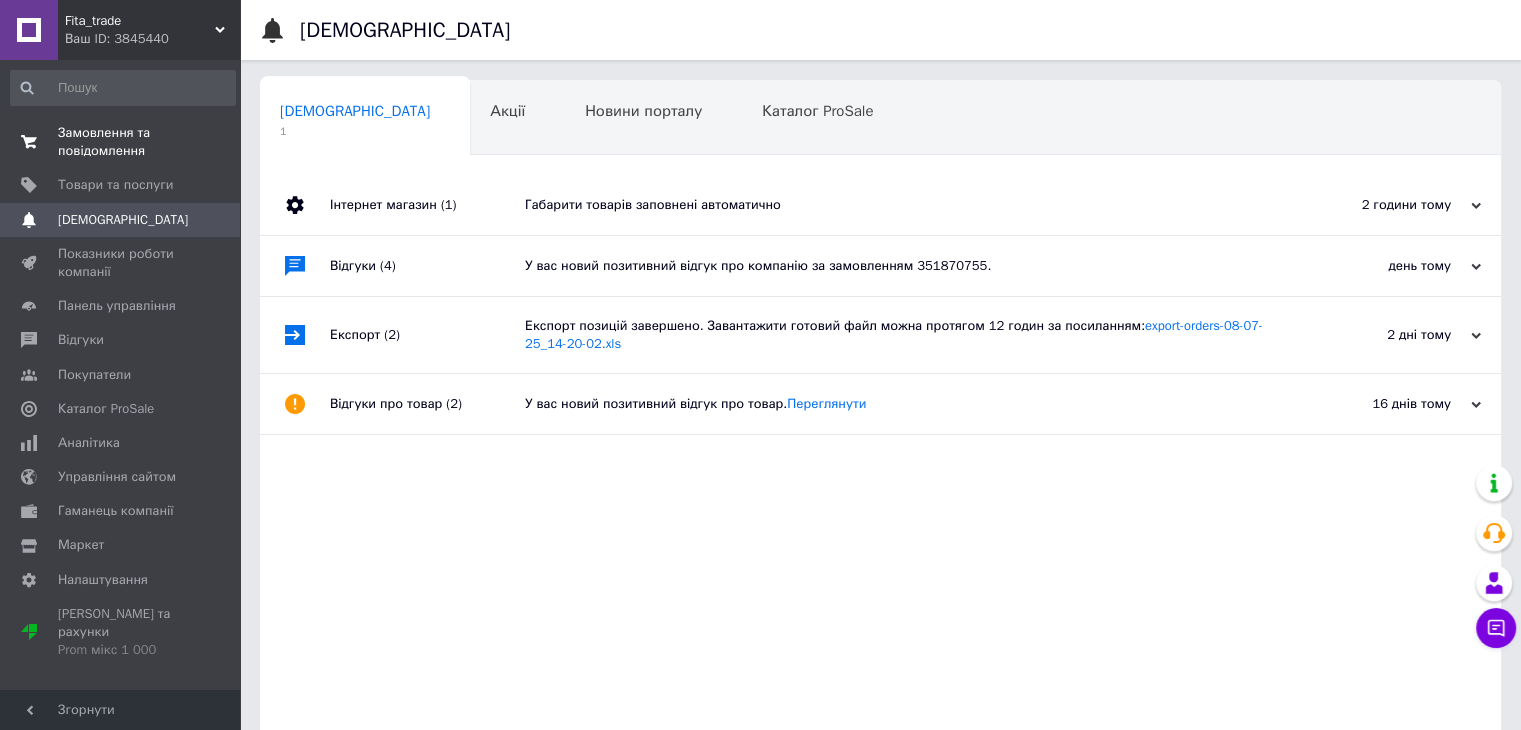 click on "Замовлення та повідомлення" at bounding box center [121, 142] 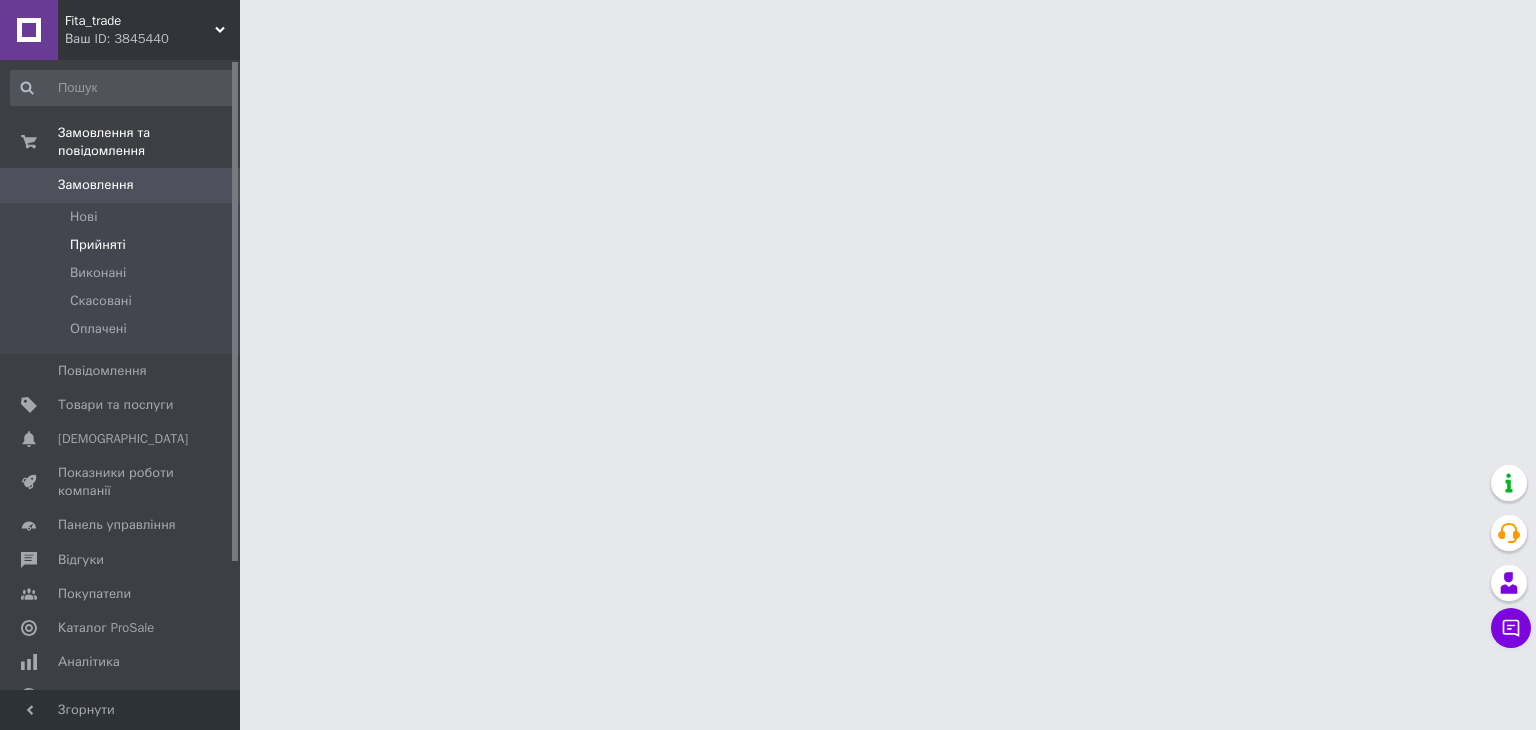 click on "Прийняті" at bounding box center (98, 245) 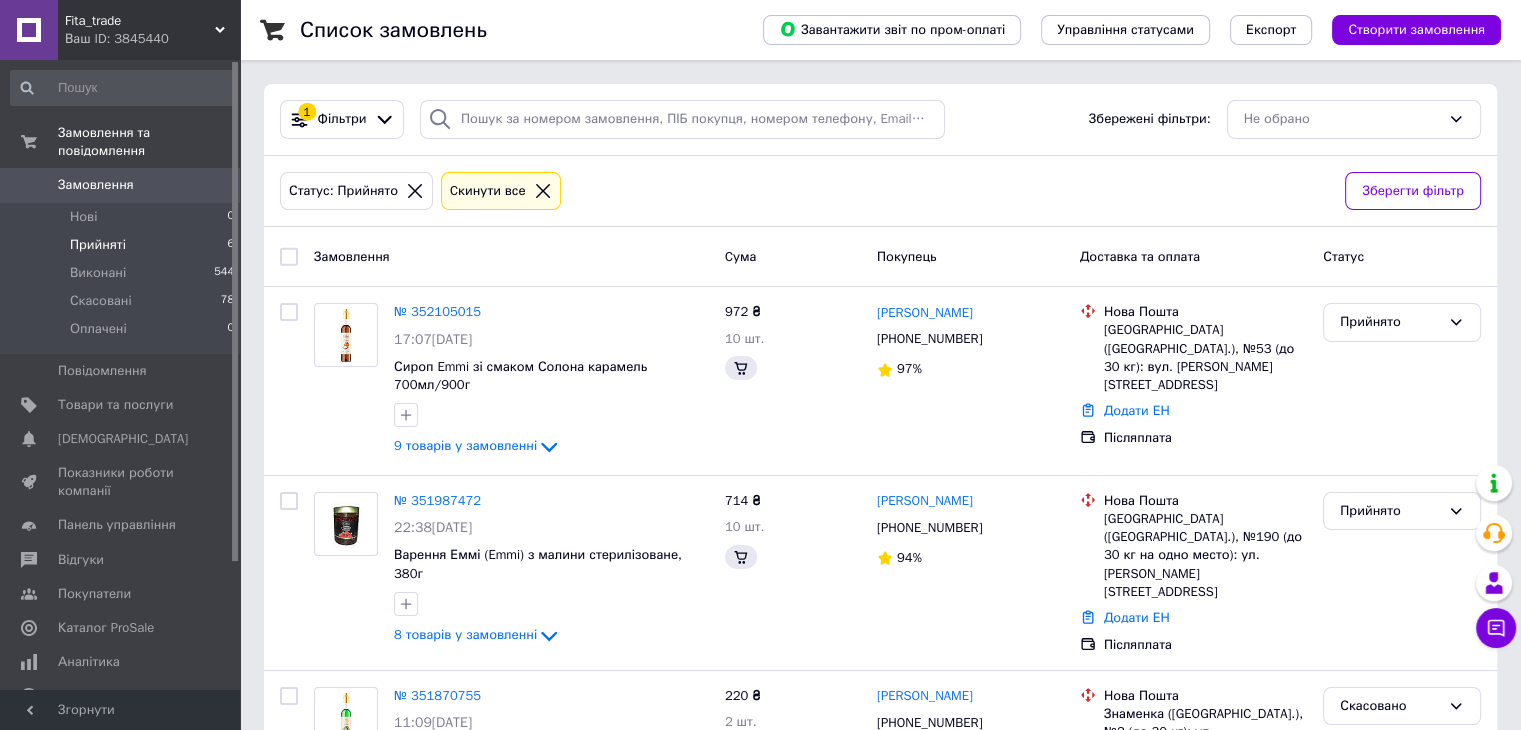 click on "Прийняті" at bounding box center (98, 245) 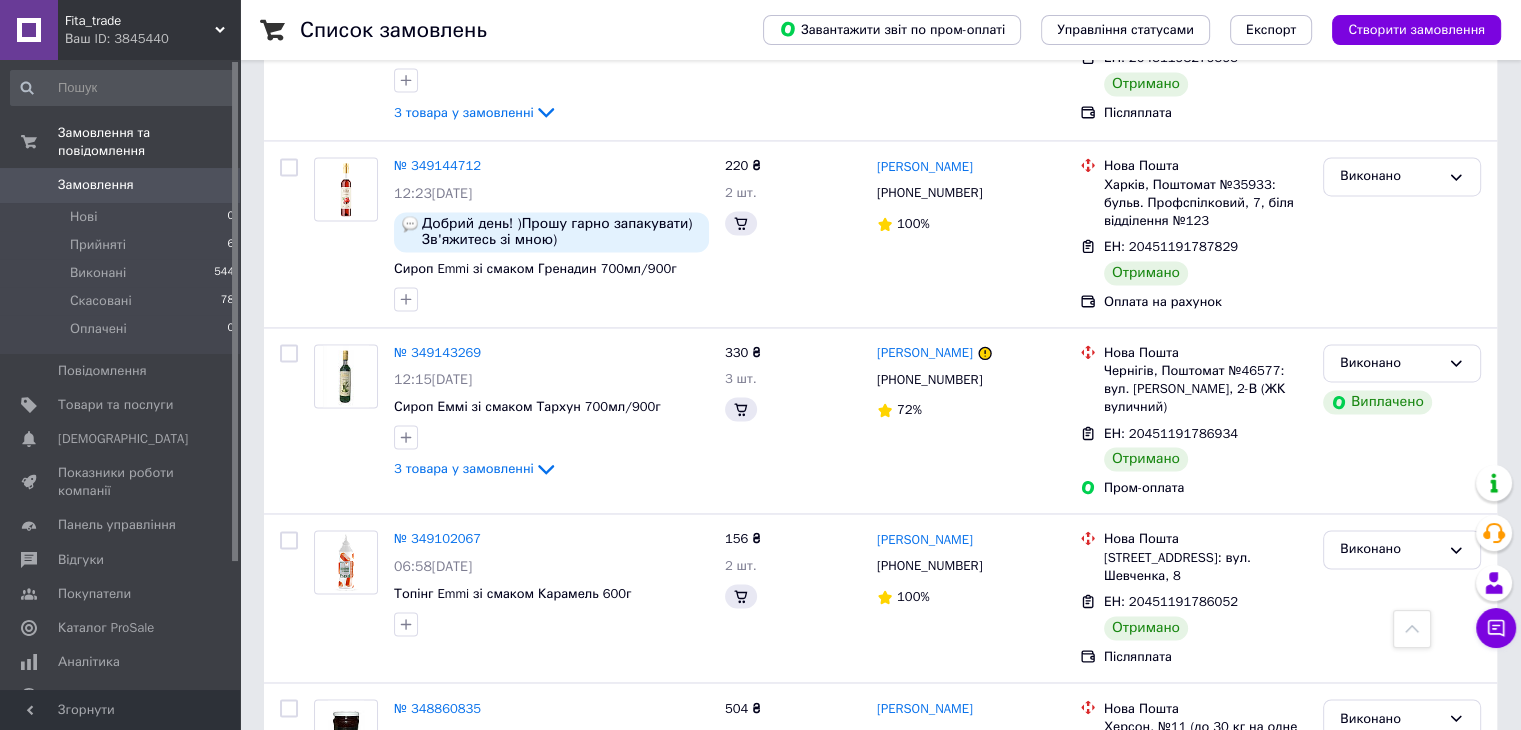 scroll, scrollTop: 2500, scrollLeft: 0, axis: vertical 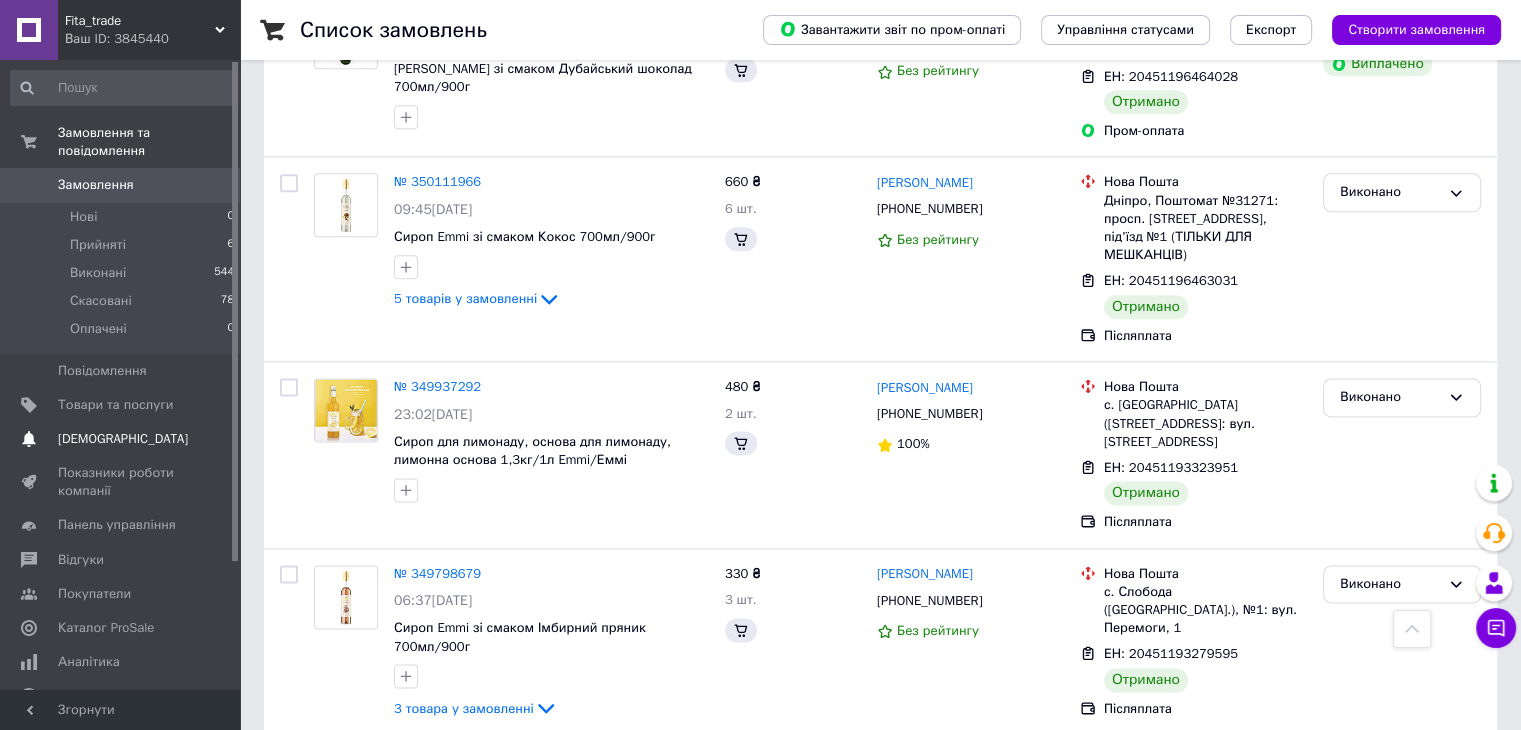 click on "Сповіщення 0" at bounding box center (123, 439) 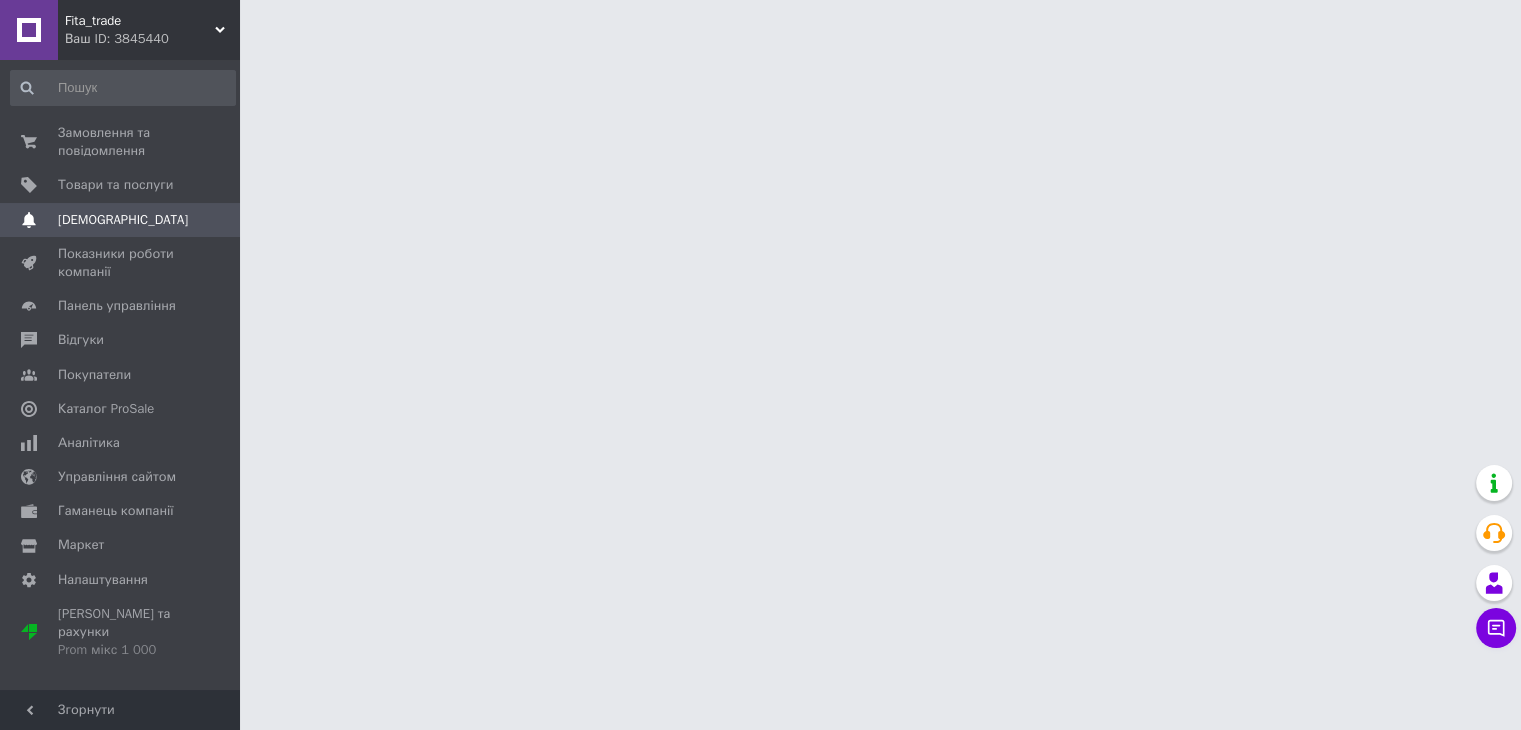 scroll, scrollTop: 0, scrollLeft: 0, axis: both 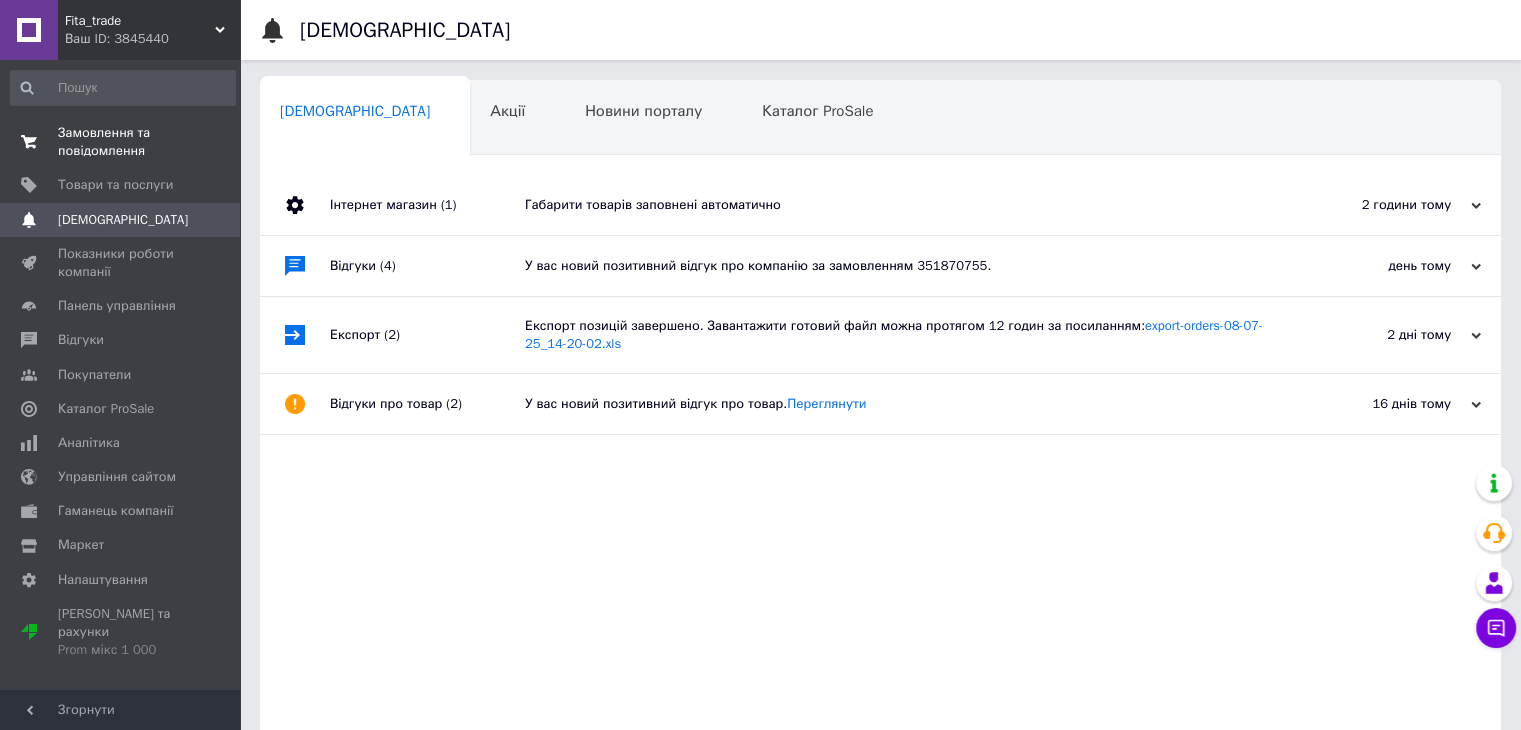 click on "Замовлення та повідомлення" at bounding box center [121, 142] 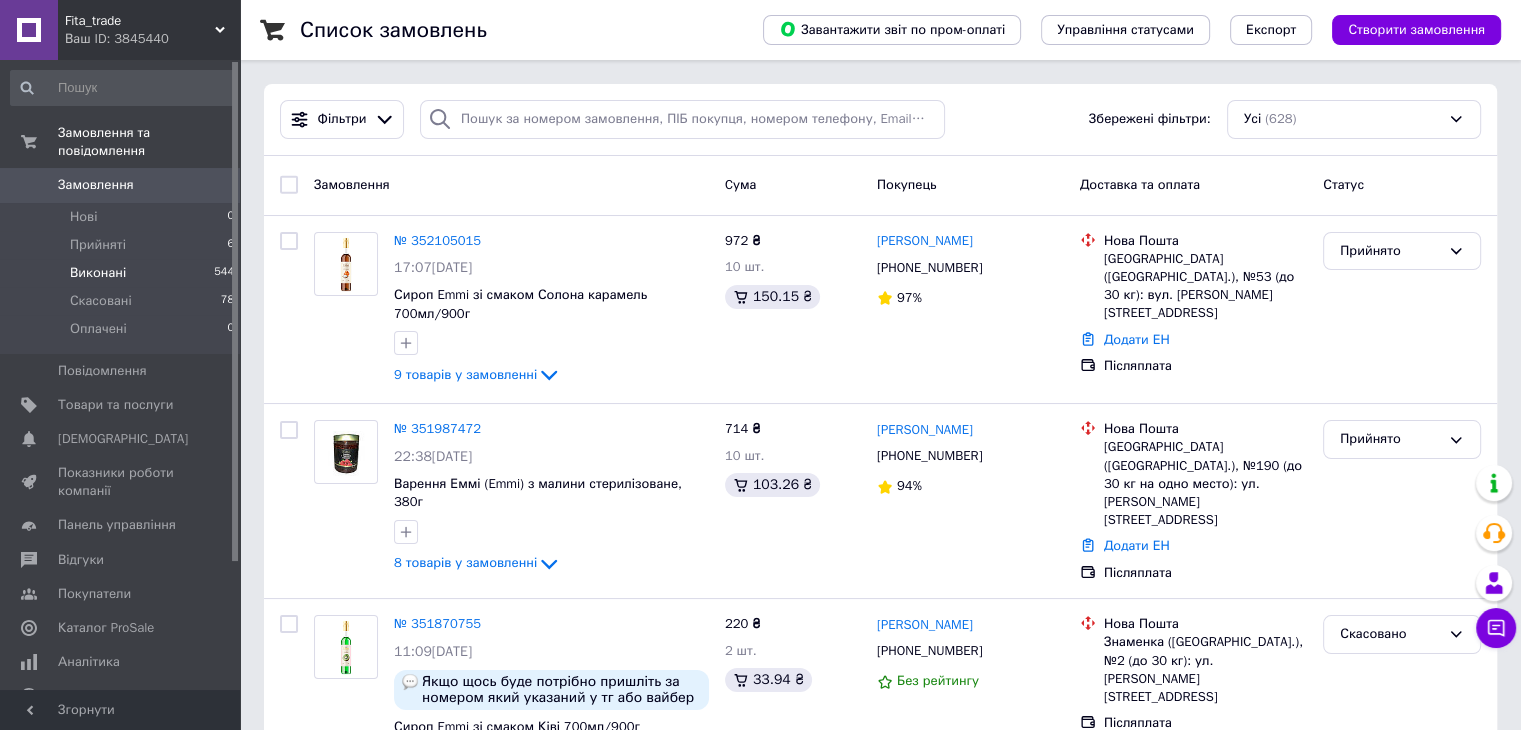 click on "Виконані" at bounding box center [98, 273] 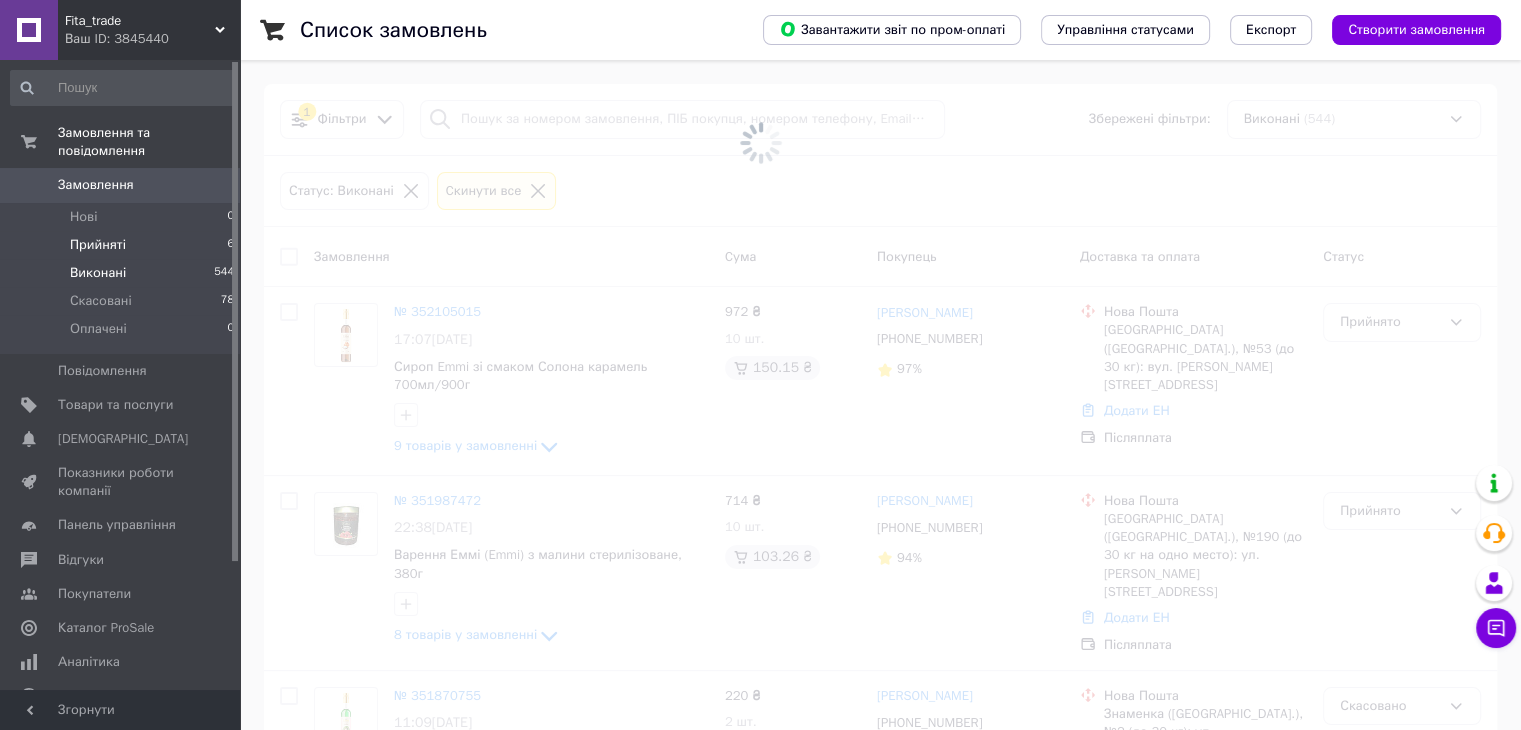 click on "Прийняті" at bounding box center [98, 245] 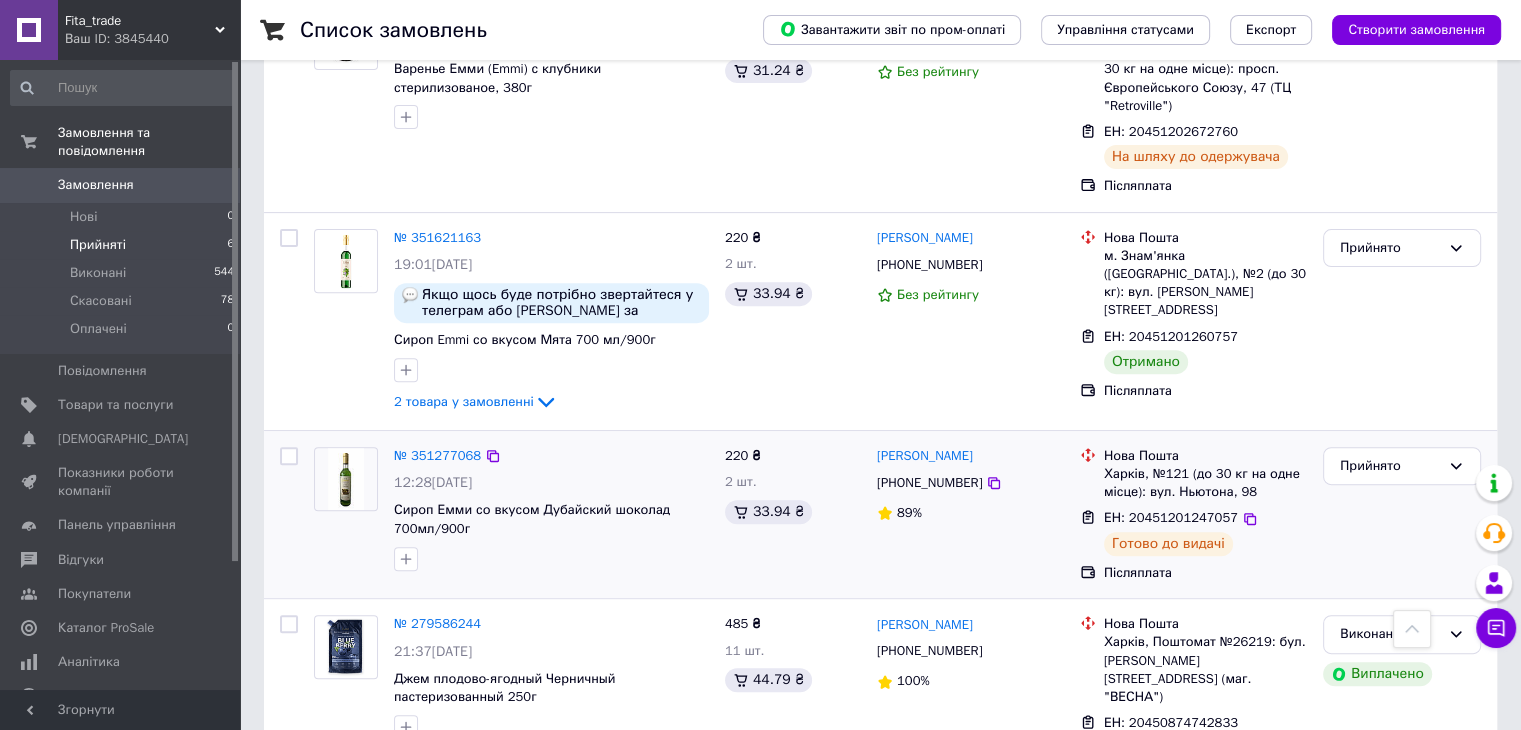 scroll, scrollTop: 636, scrollLeft: 0, axis: vertical 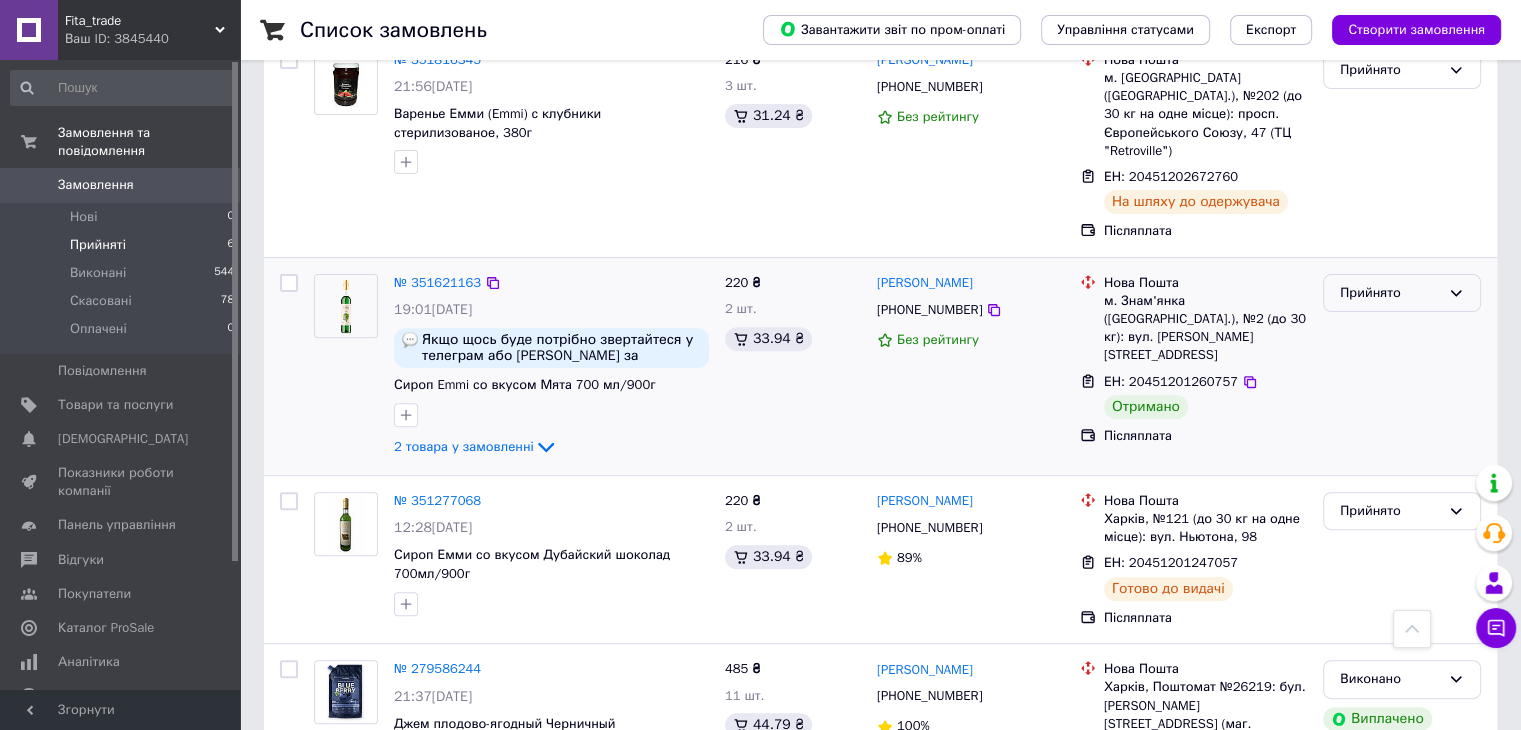 click on "Прийнято" at bounding box center [1390, 293] 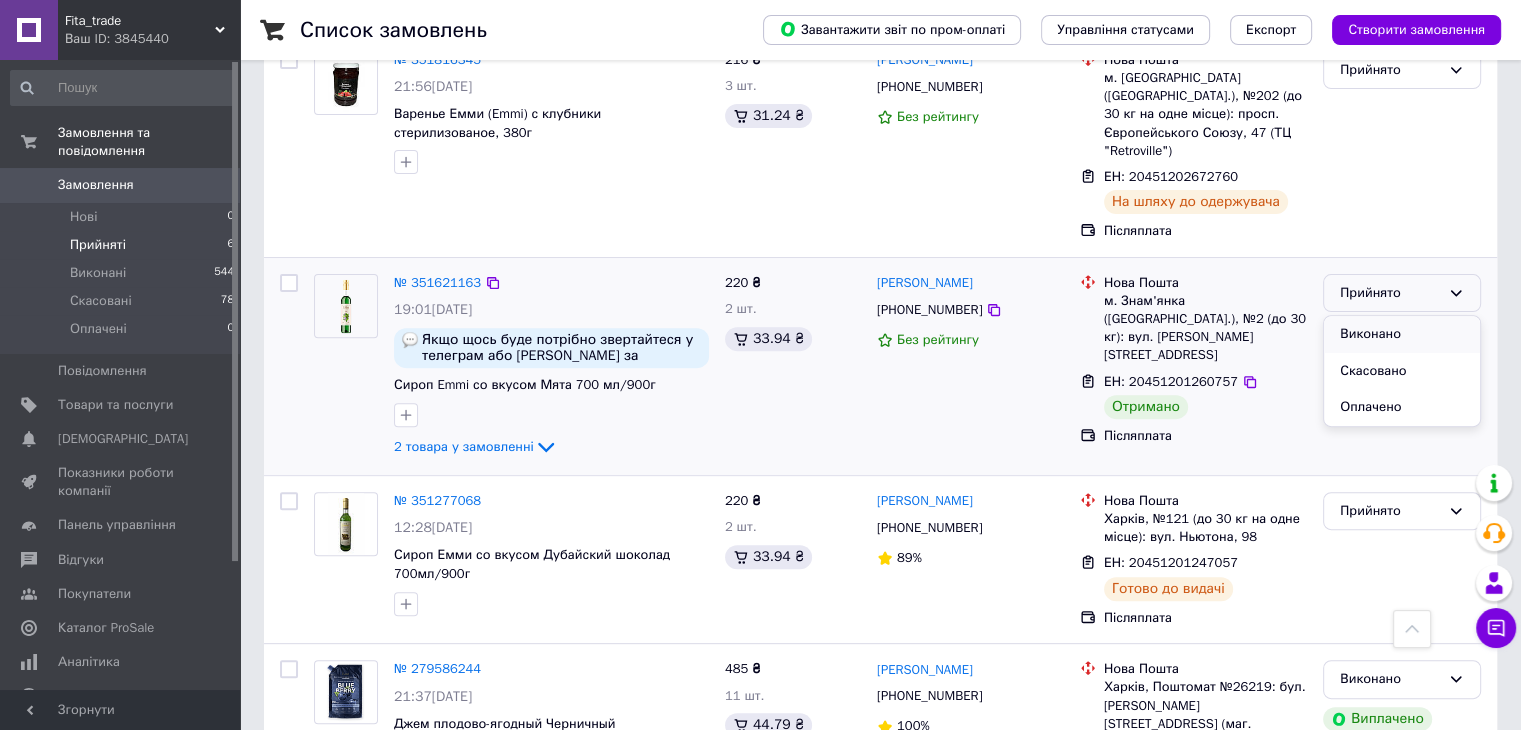 click on "Виконано" at bounding box center [1402, 334] 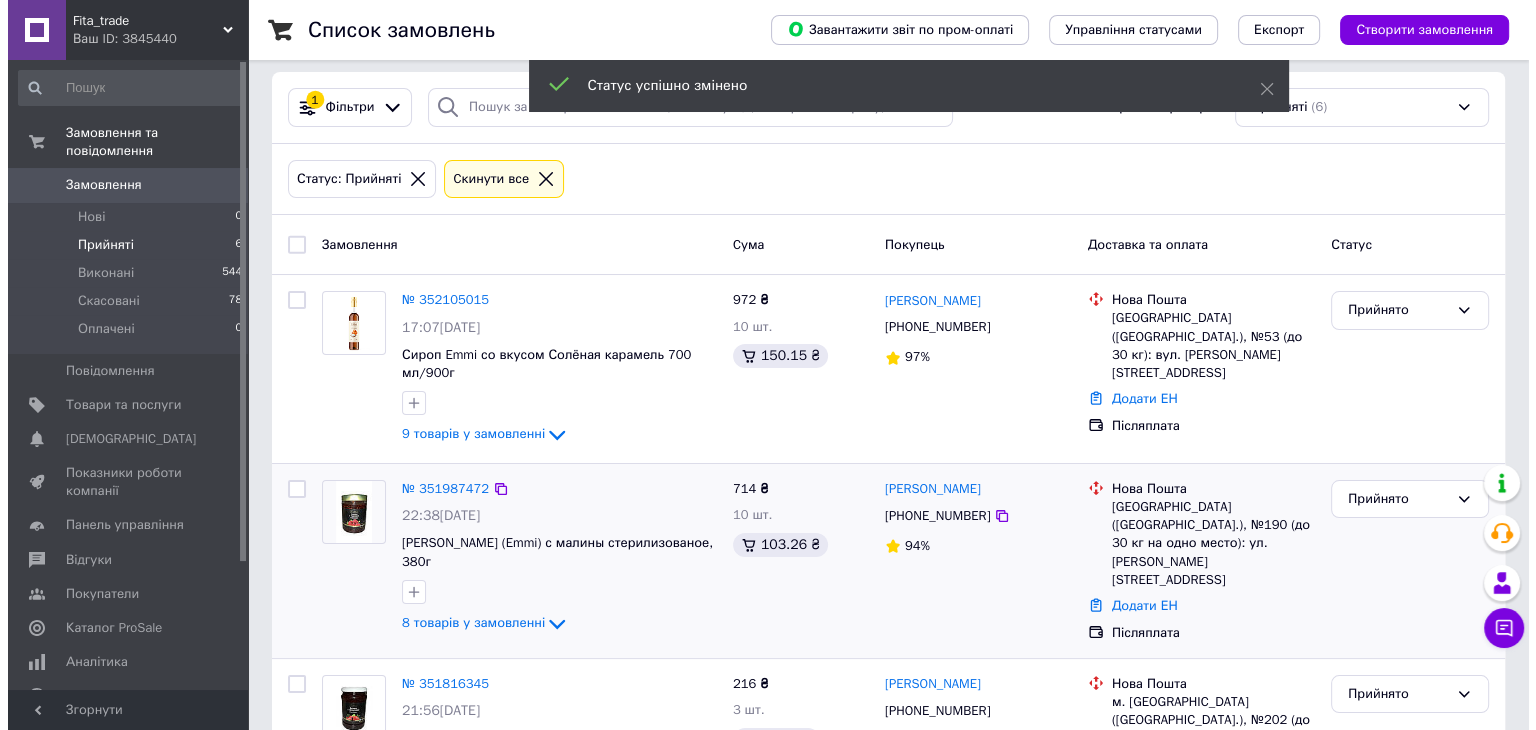 scroll, scrollTop: 0, scrollLeft: 0, axis: both 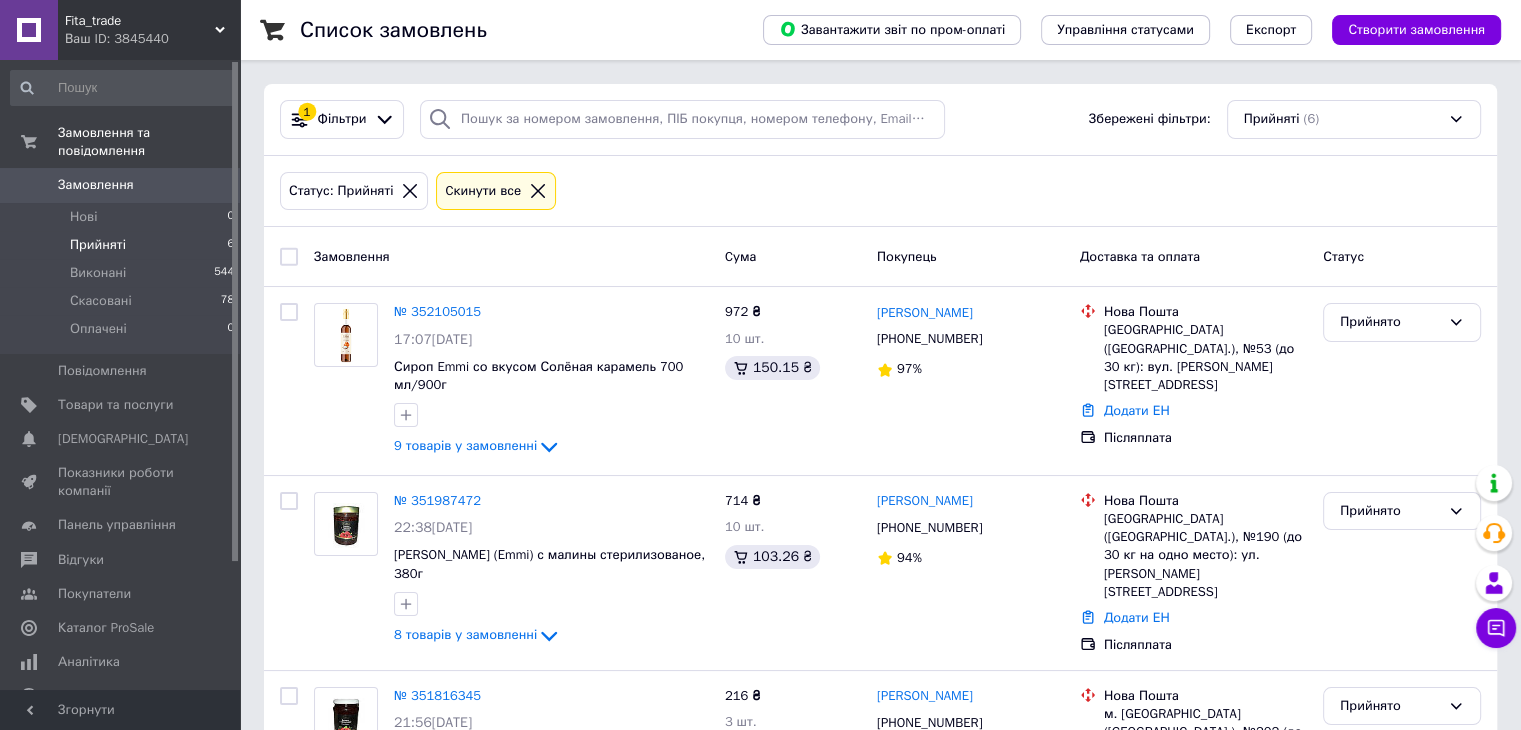 click 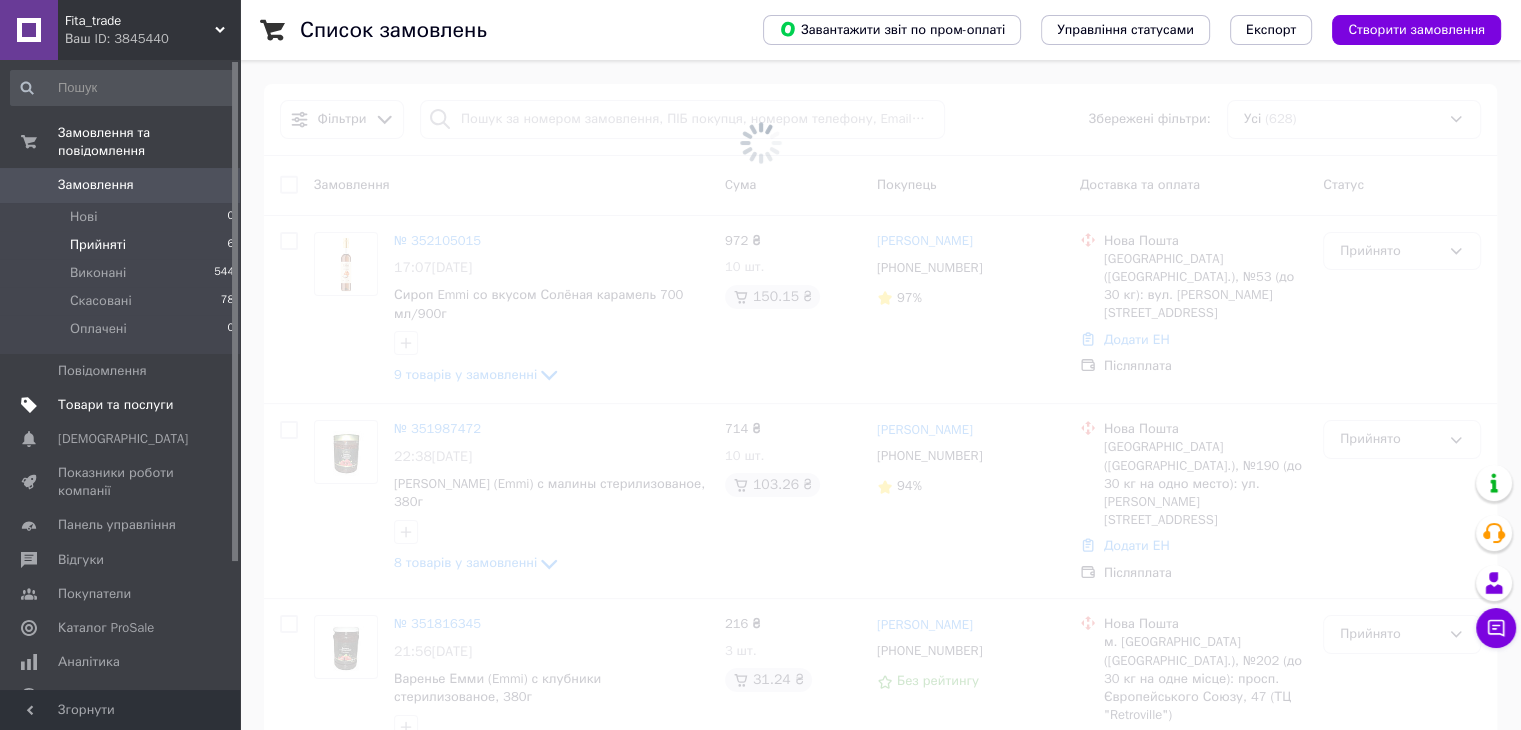 click on "Товари та послуги" at bounding box center (115, 405) 